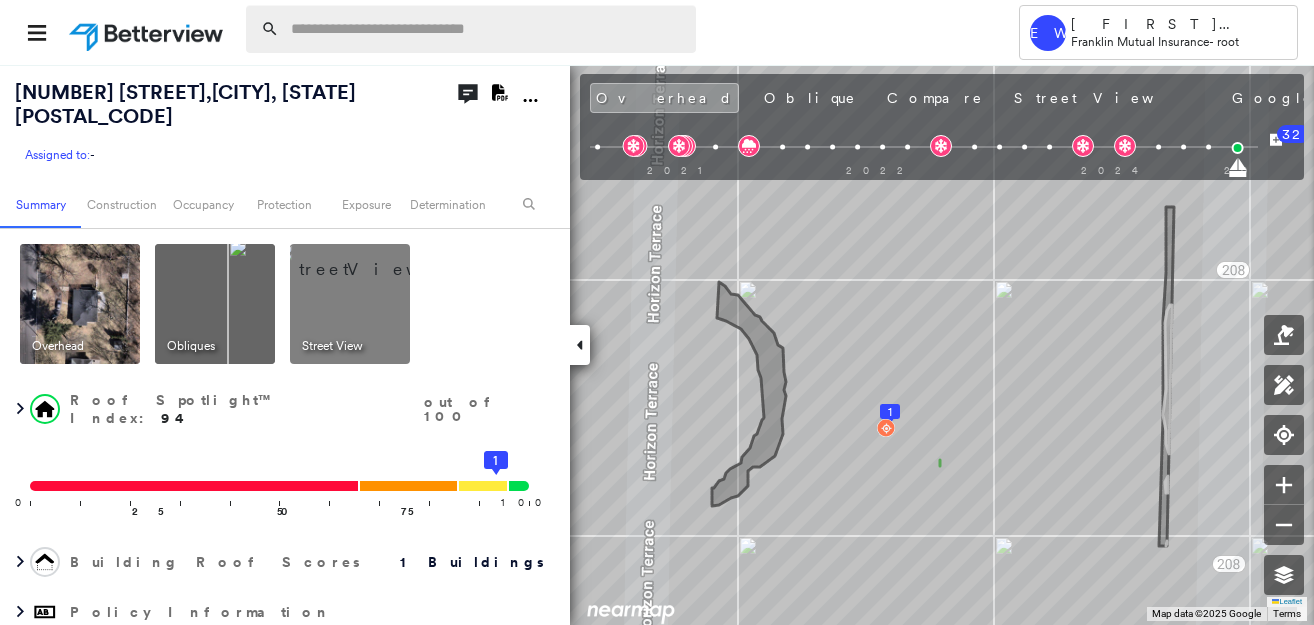 scroll, scrollTop: 0, scrollLeft: 0, axis: both 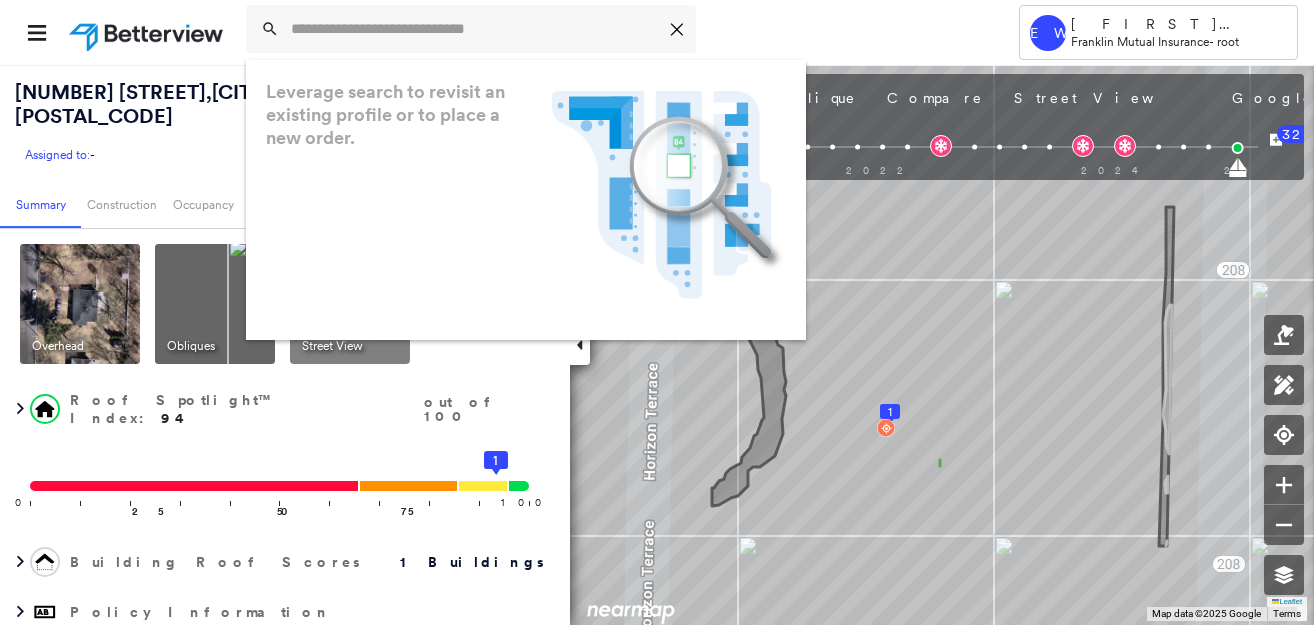 paste on "**********" 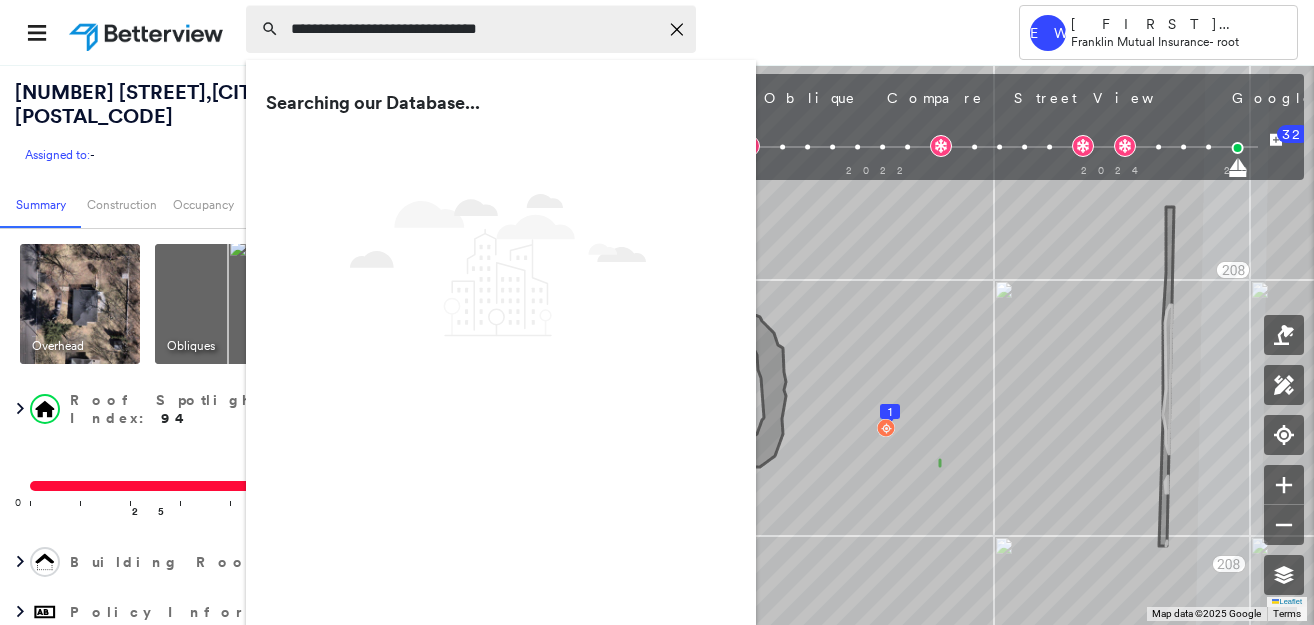 drag, startPoint x: 322, startPoint y: 27, endPoint x: 359, endPoint y: 31, distance: 37.215588 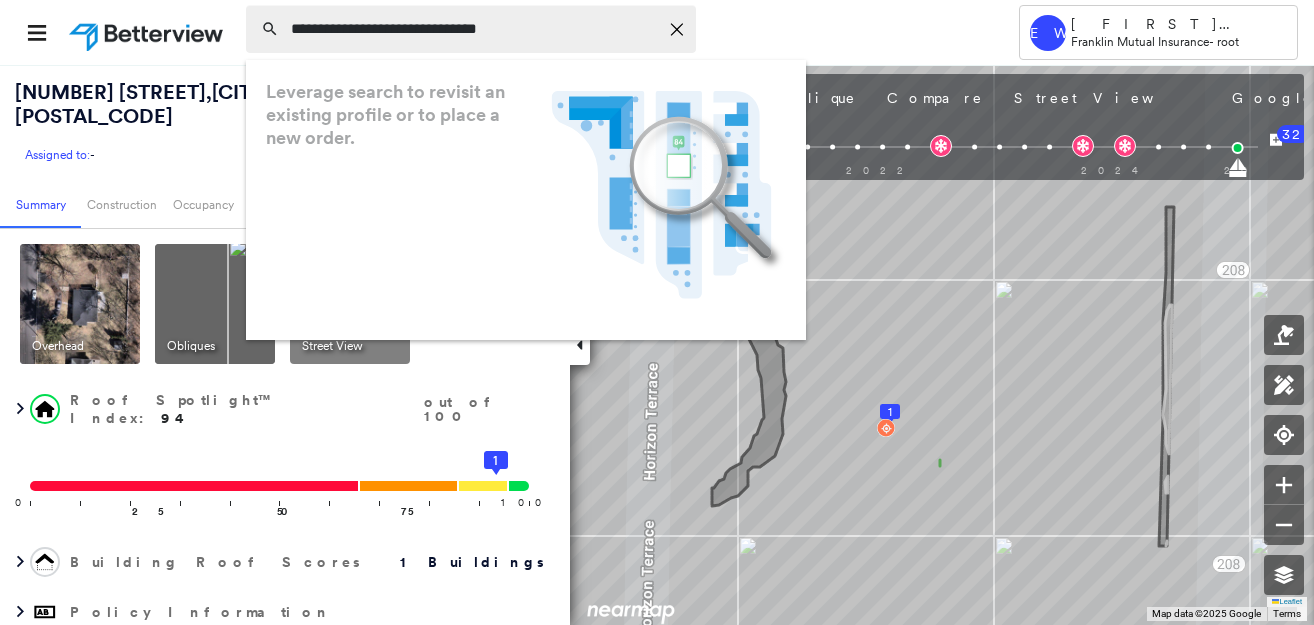 click on "**********" at bounding box center (474, 29) 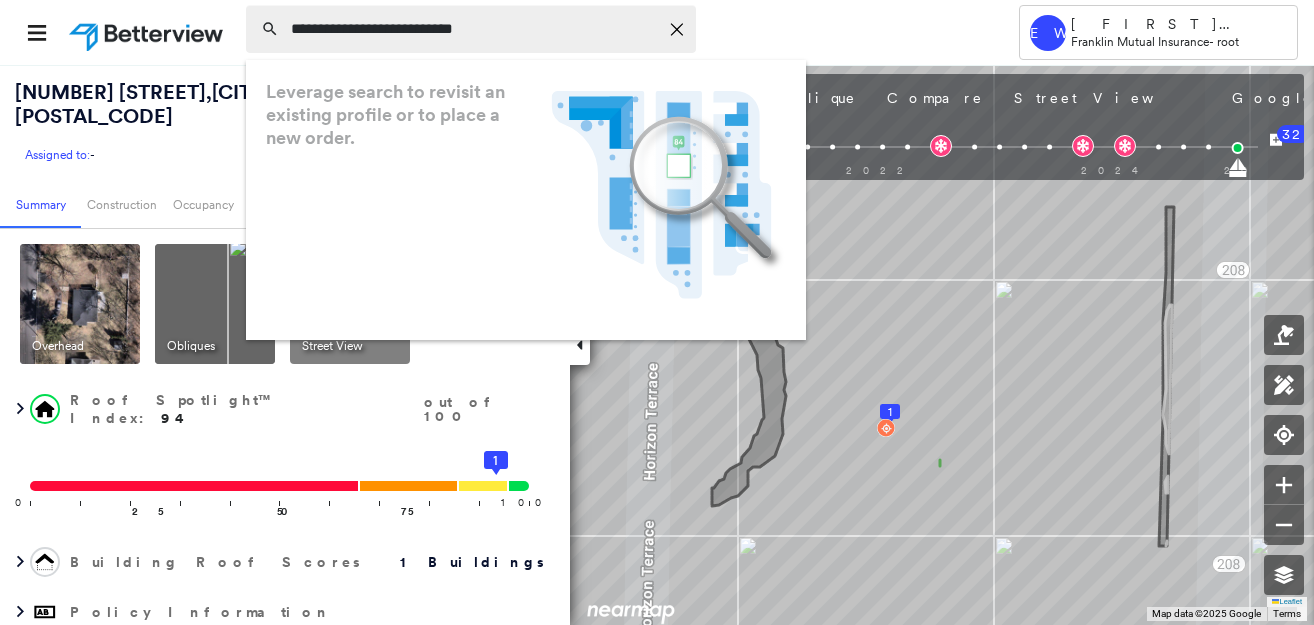 click on "**********" at bounding box center [474, 29] 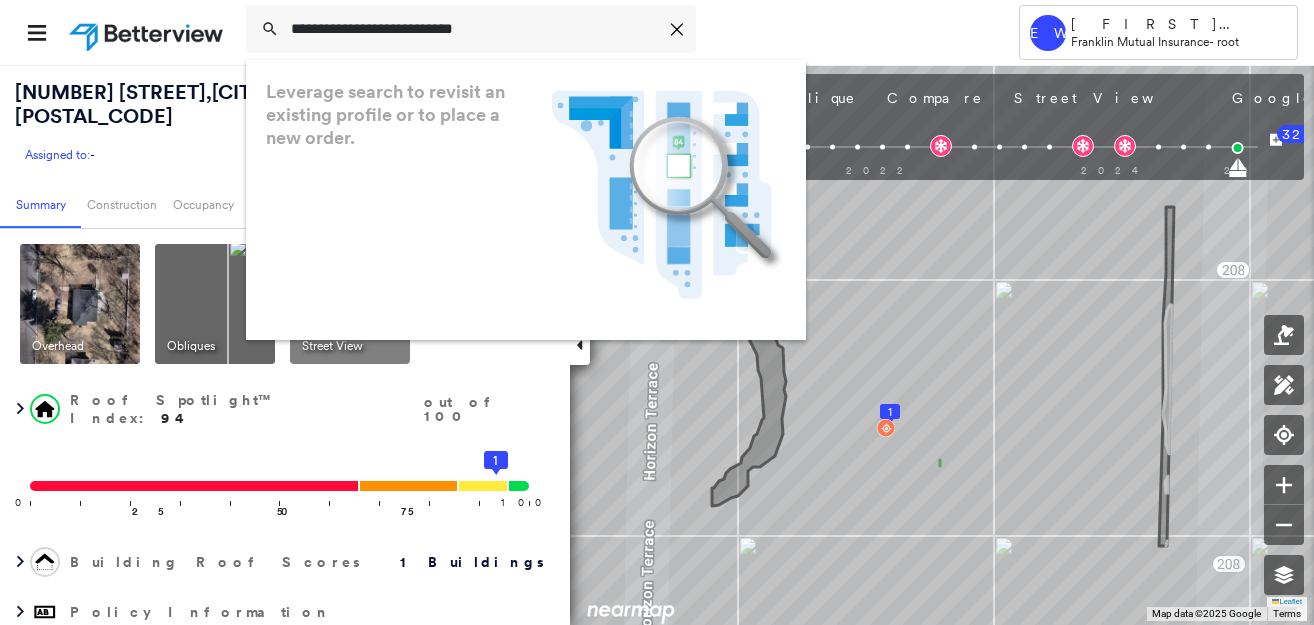 type on "**********" 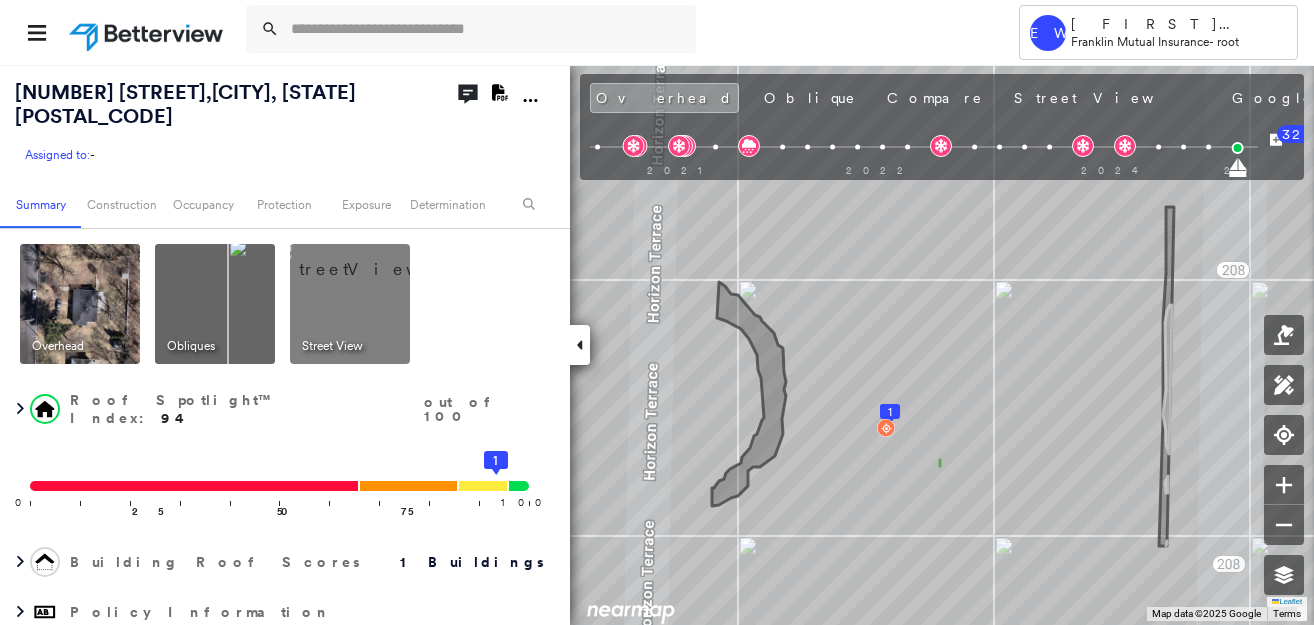 type on "*" 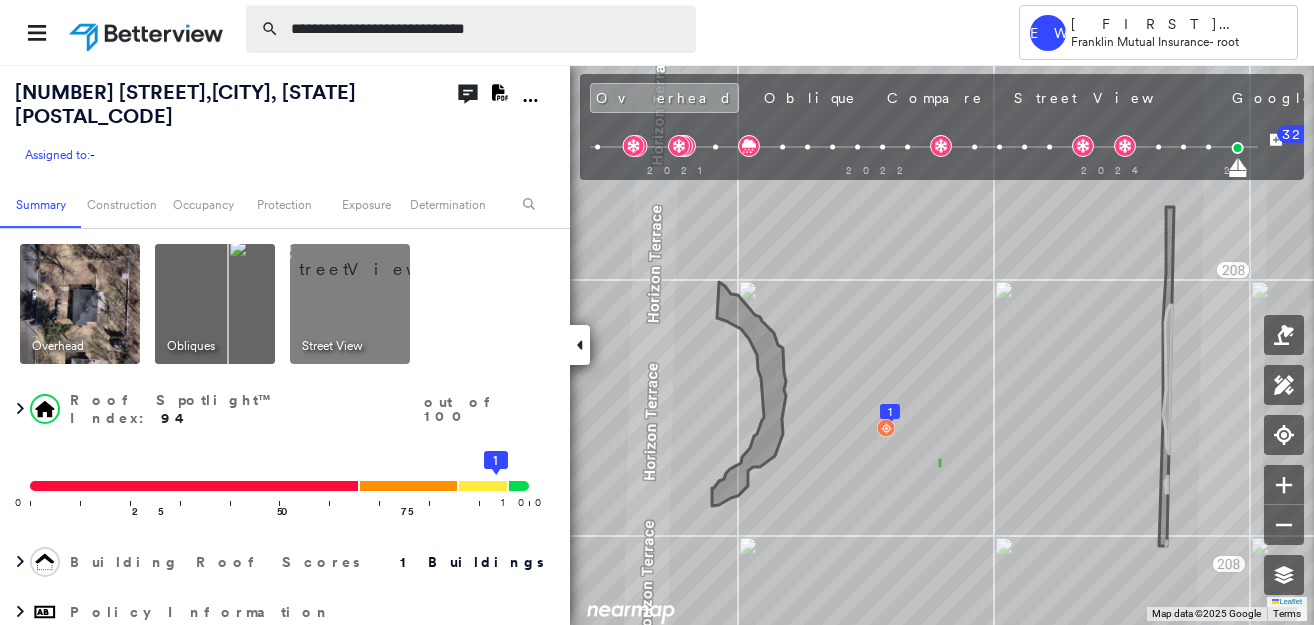 click on "**********" at bounding box center (487, 29) 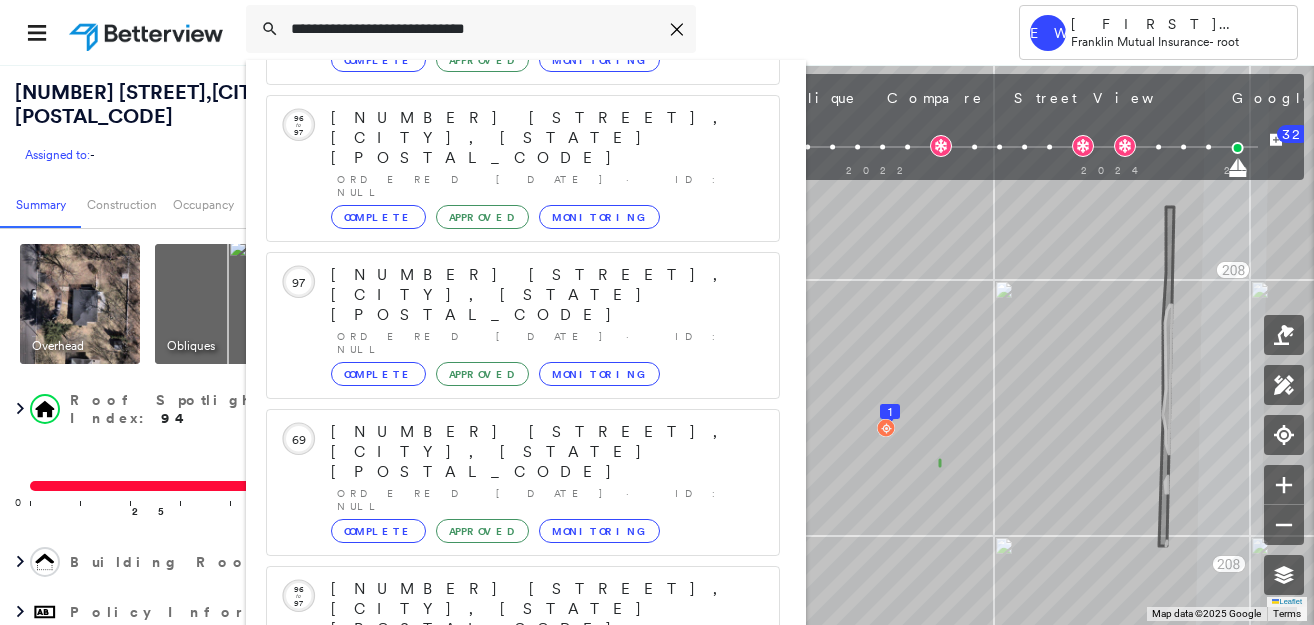 scroll, scrollTop: 213, scrollLeft: 0, axis: vertical 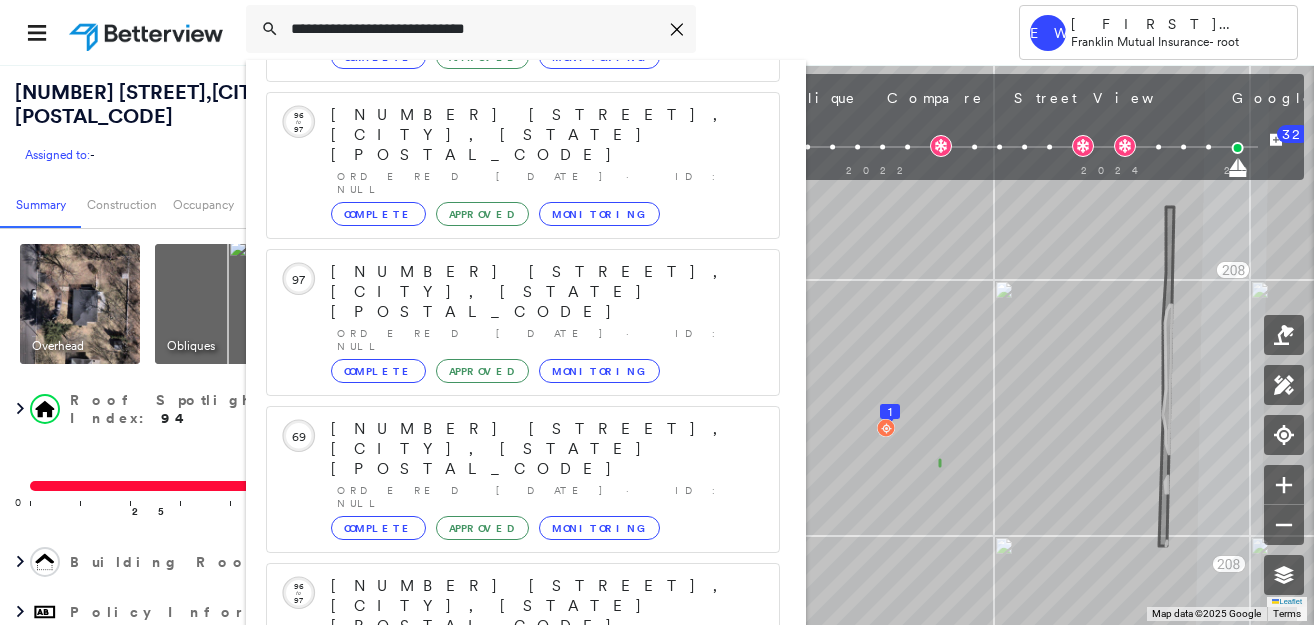 type on "**********" 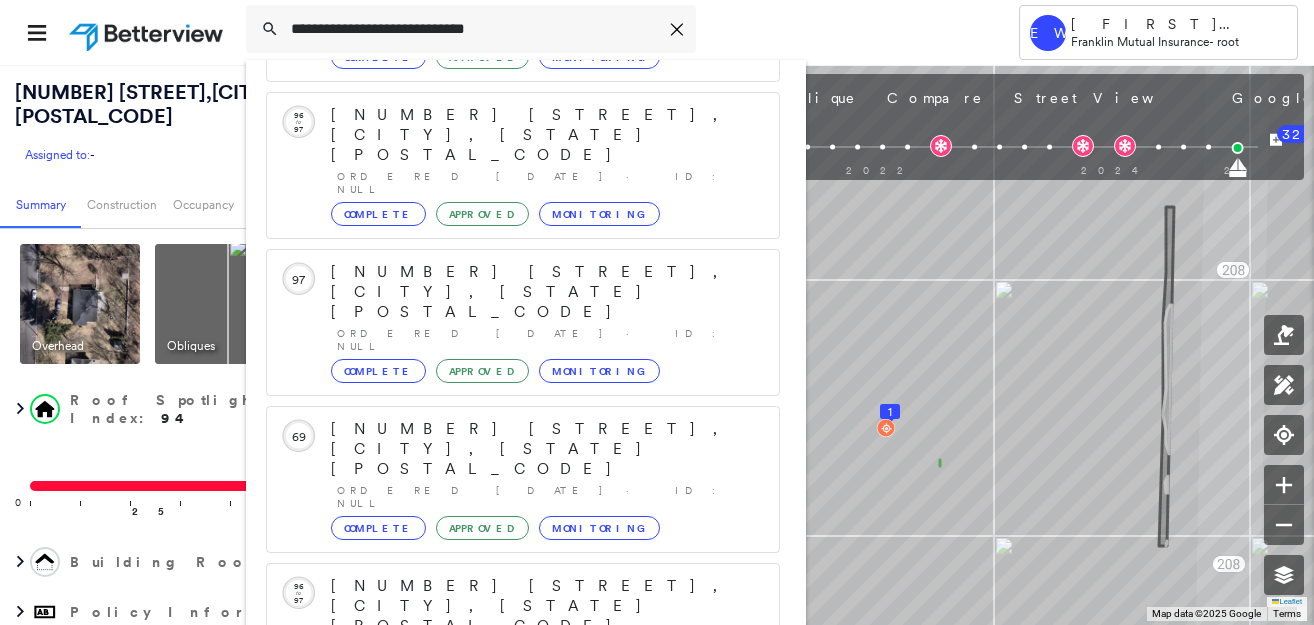click on "[NUMBER] [STREET], [CITY], [STATE] [POSTAL_CODE]" at bounding box center [501, 898] 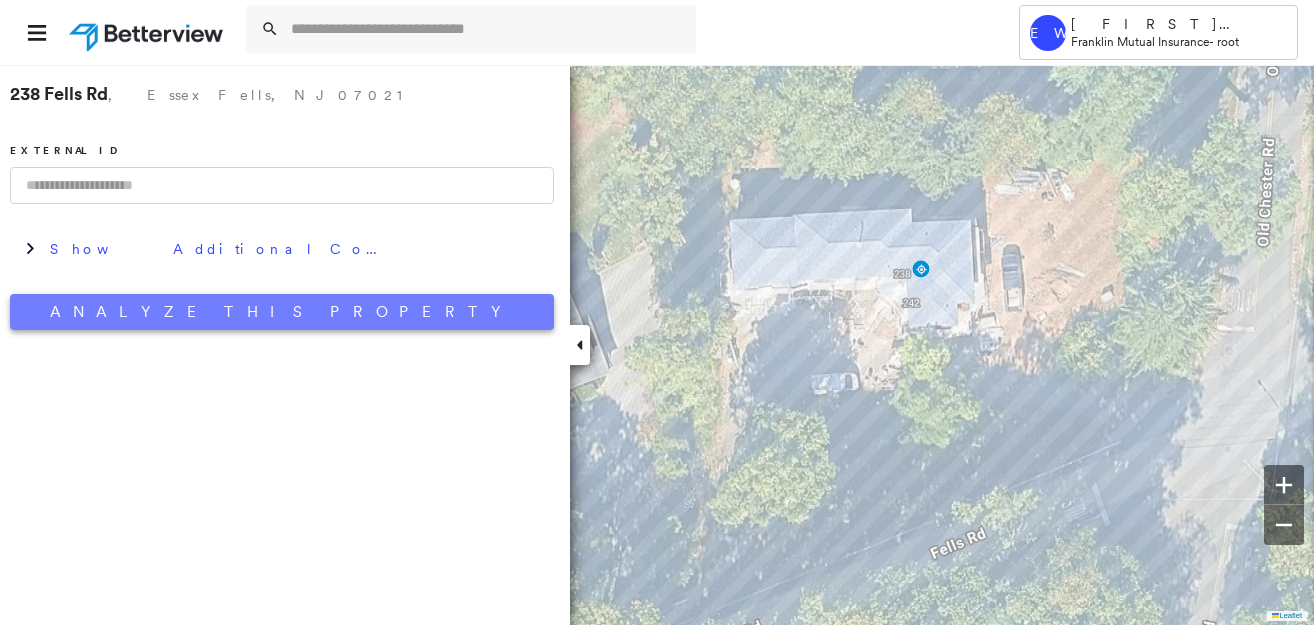 click on "Analyze This Property" at bounding box center (282, 312) 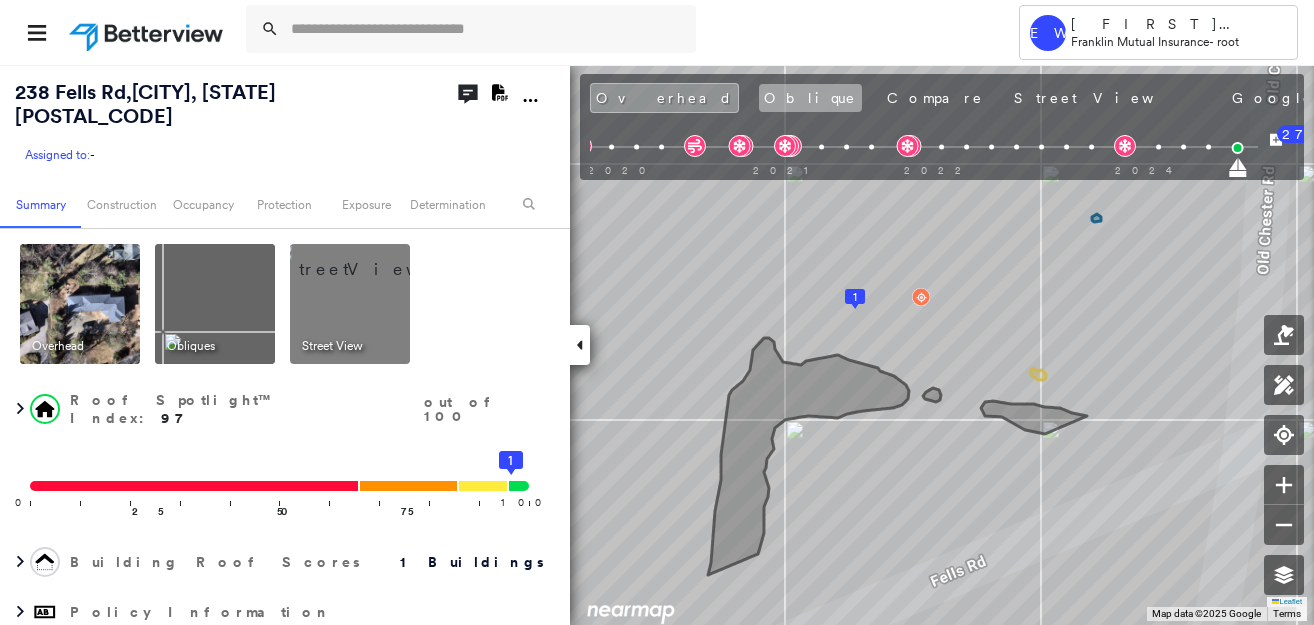 click on "Oblique" at bounding box center [810, 98] 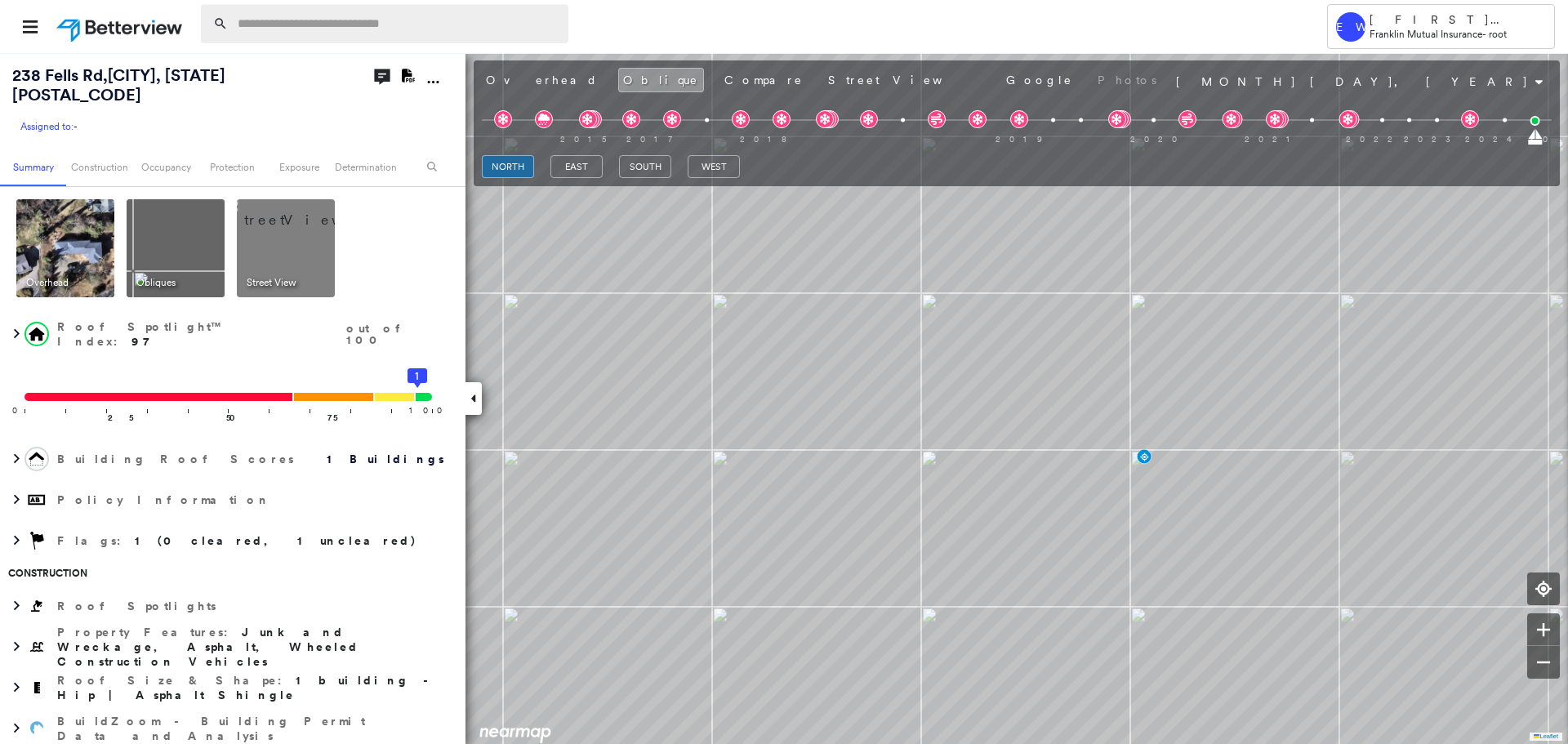 click at bounding box center [398, 24] 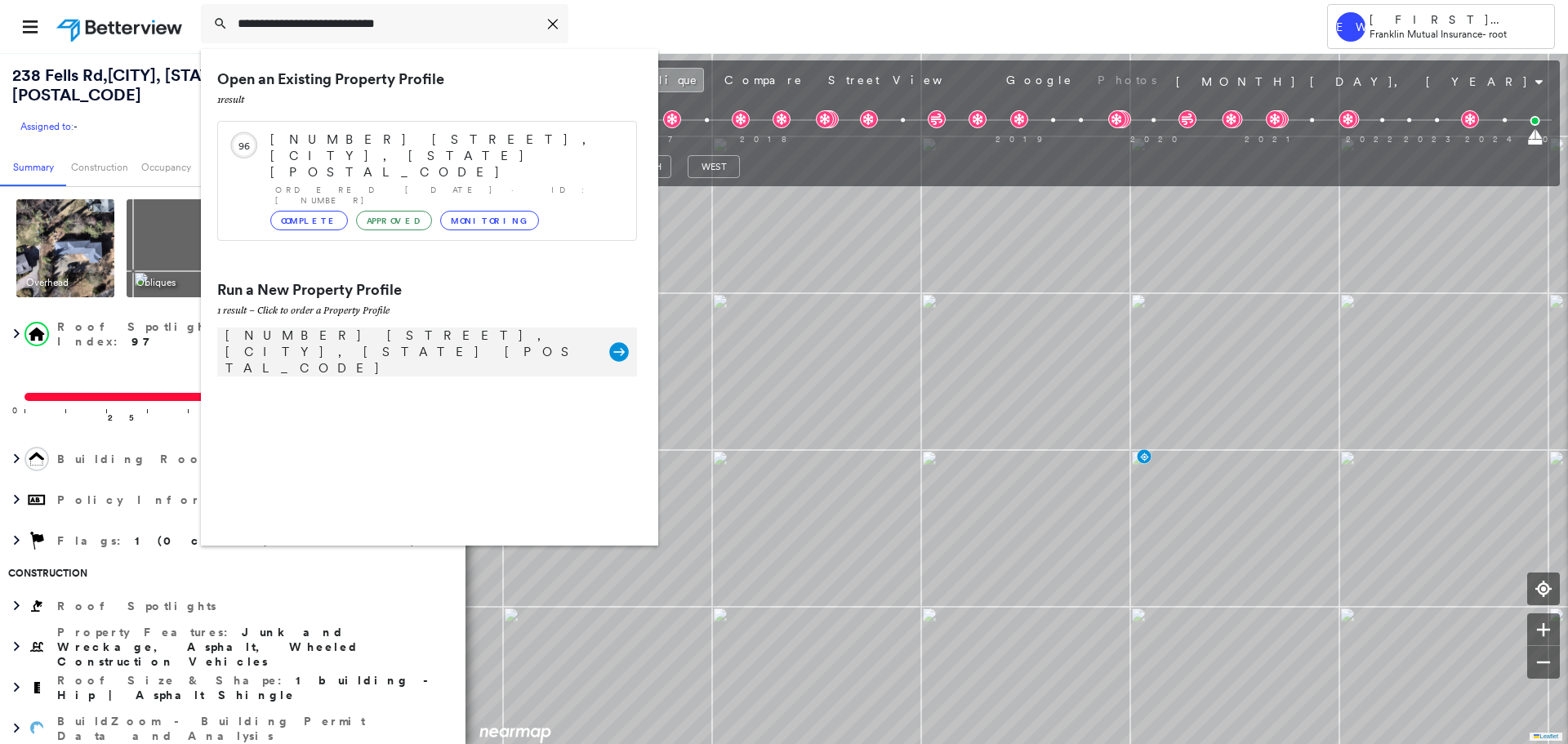 type on "**********" 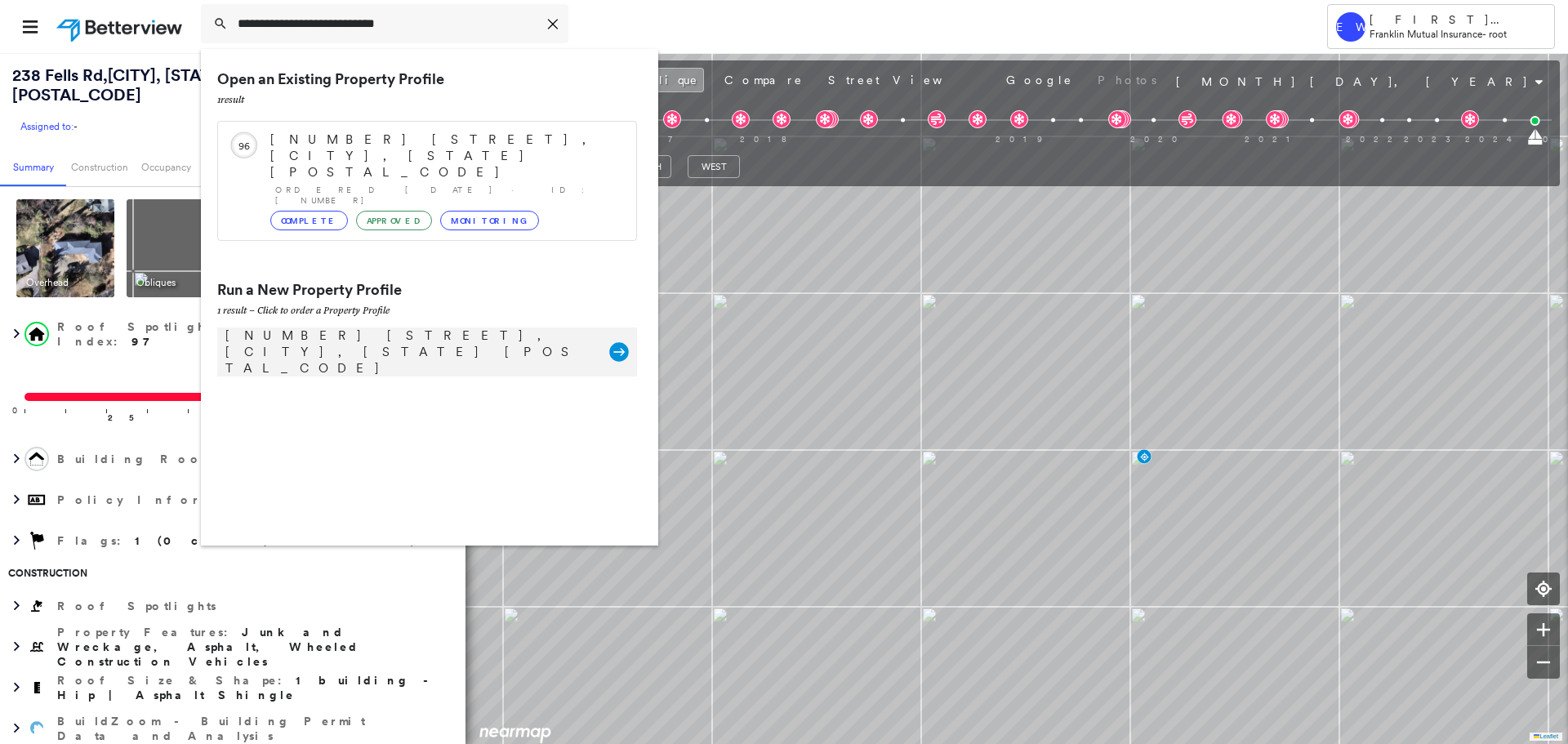 click on "[NUMBER] [STREET], [CITY], [STATE] [POSTAL_CODE]" at bounding box center [409, 352] 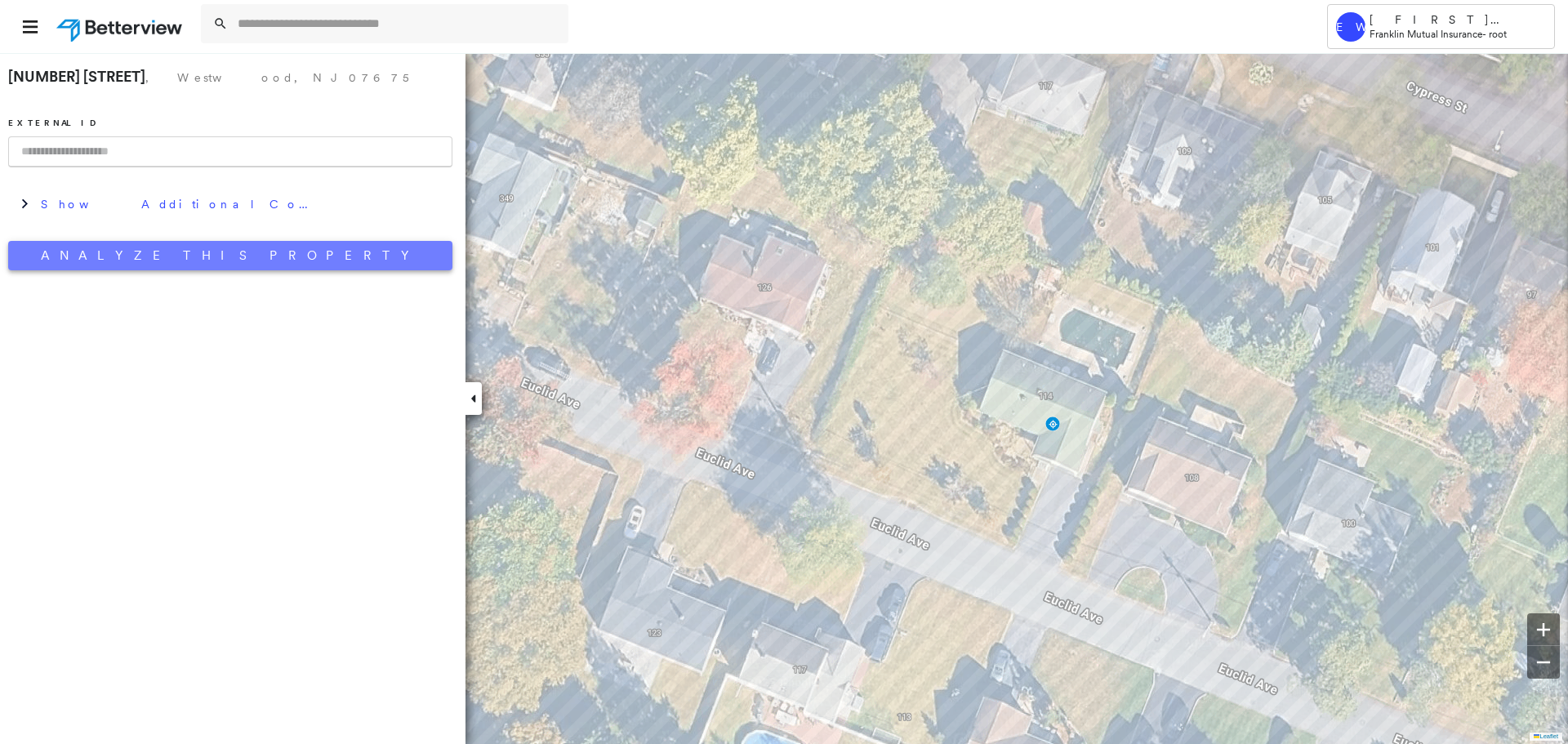 click on "Analyze This Property" at bounding box center (230, 256) 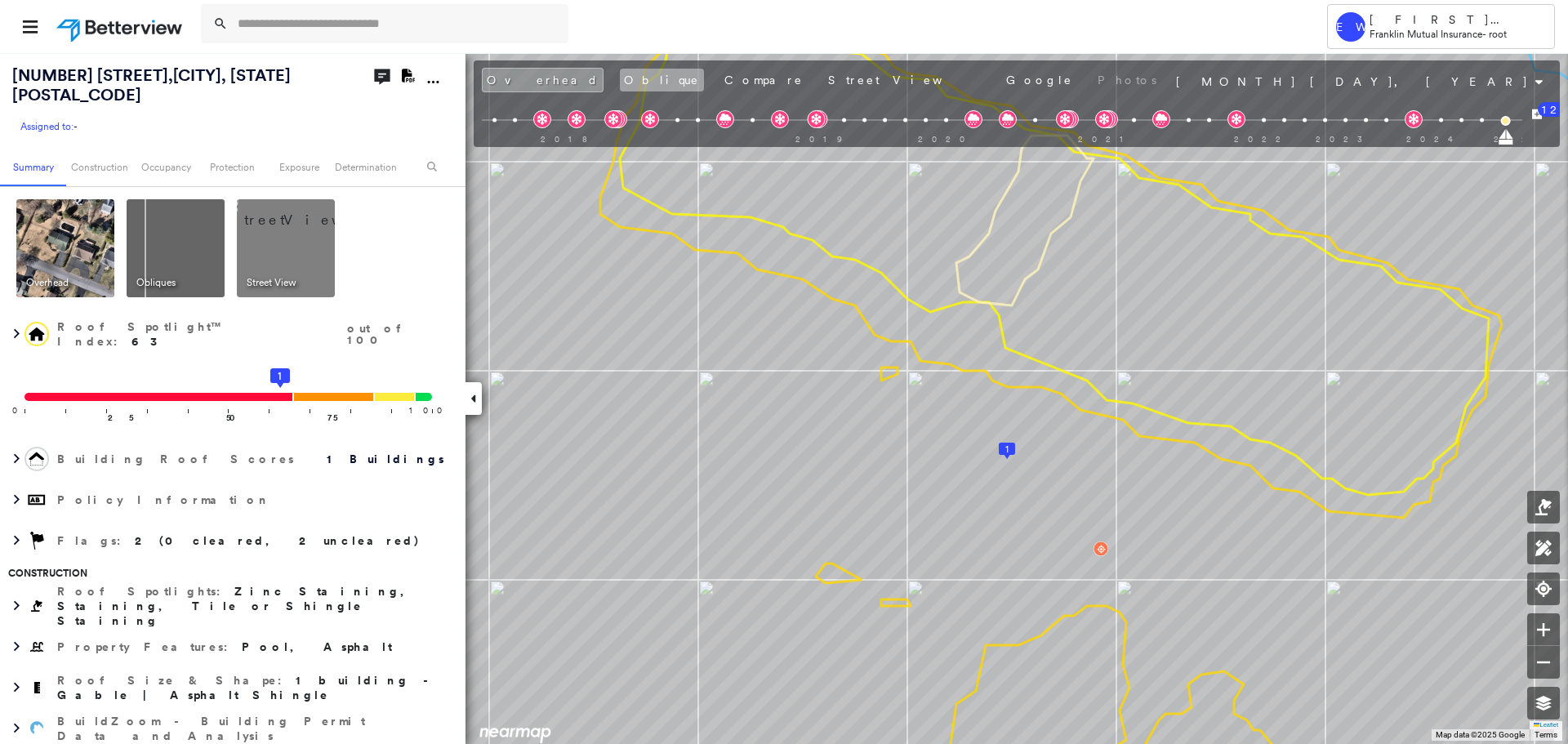 click on "Oblique" at bounding box center (662, 80) 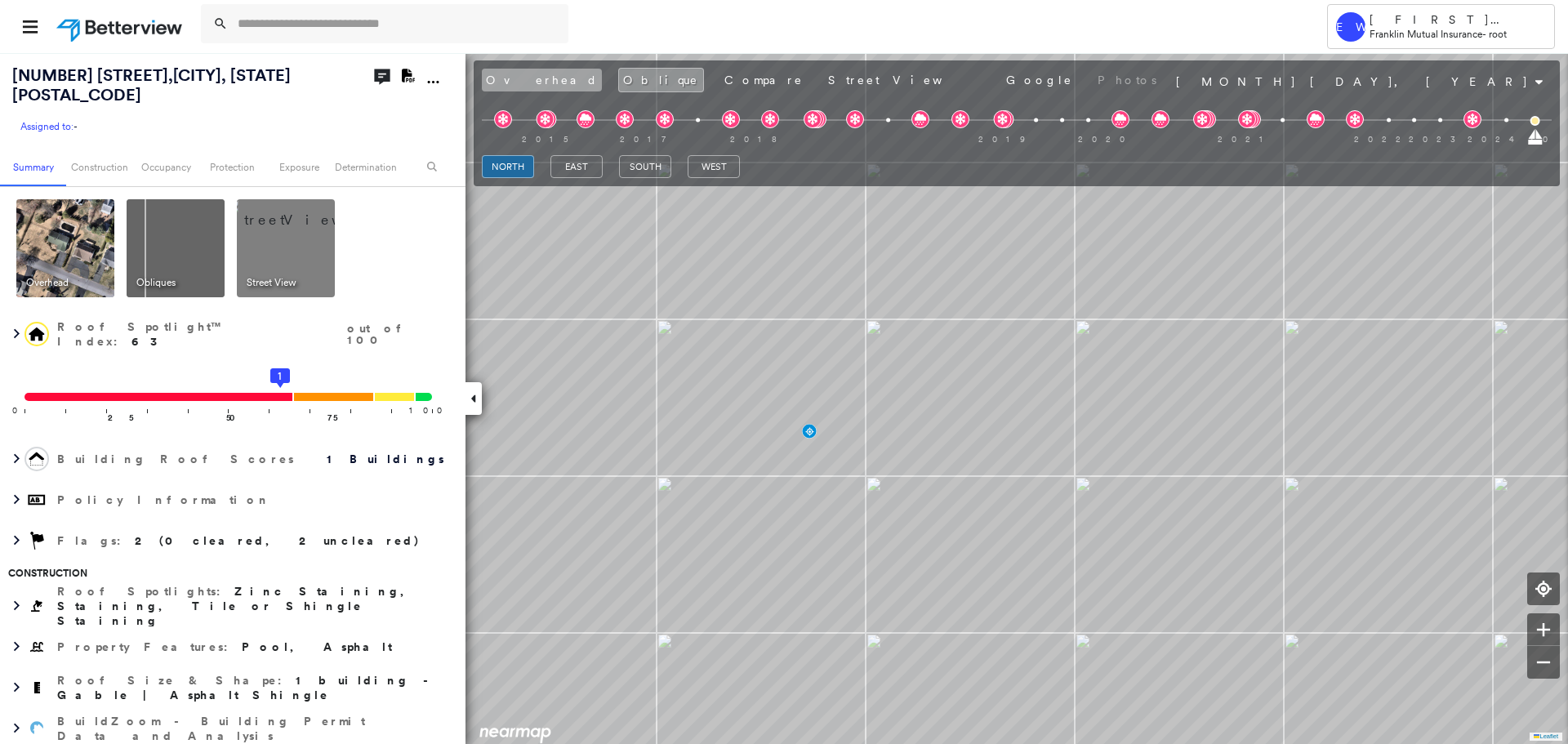click on "Overhead" at bounding box center [541, 80] 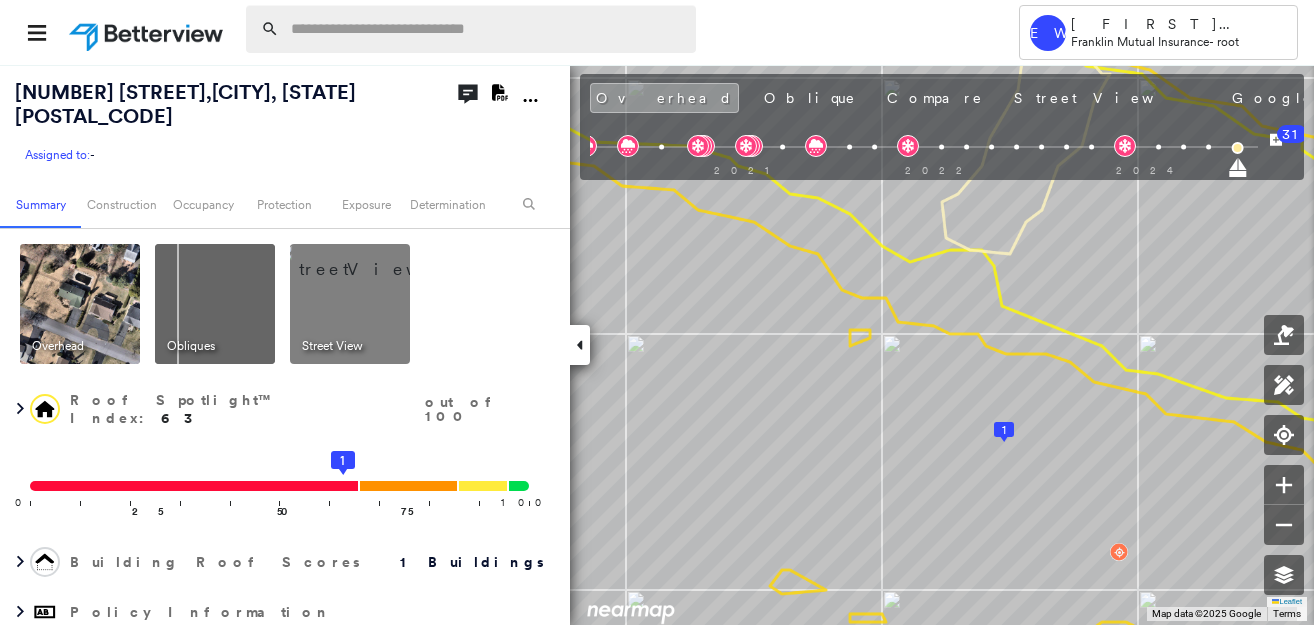click at bounding box center (487, 29) 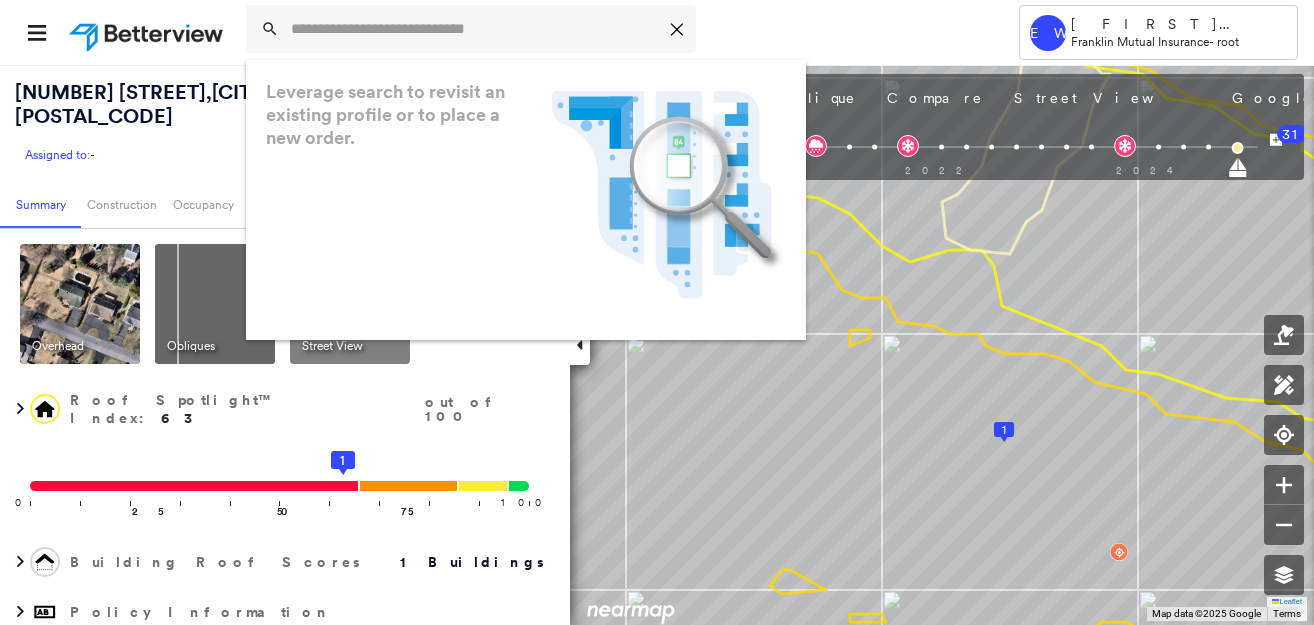 paste on "**********" 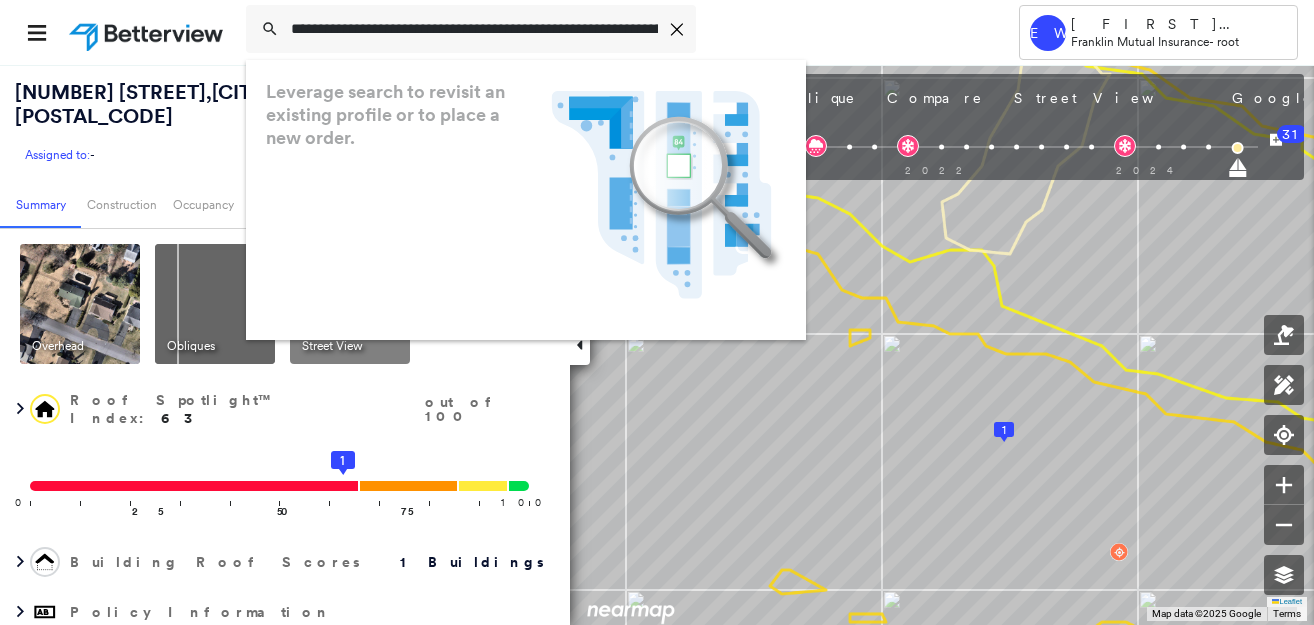 scroll, scrollTop: 0, scrollLeft: 270, axis: horizontal 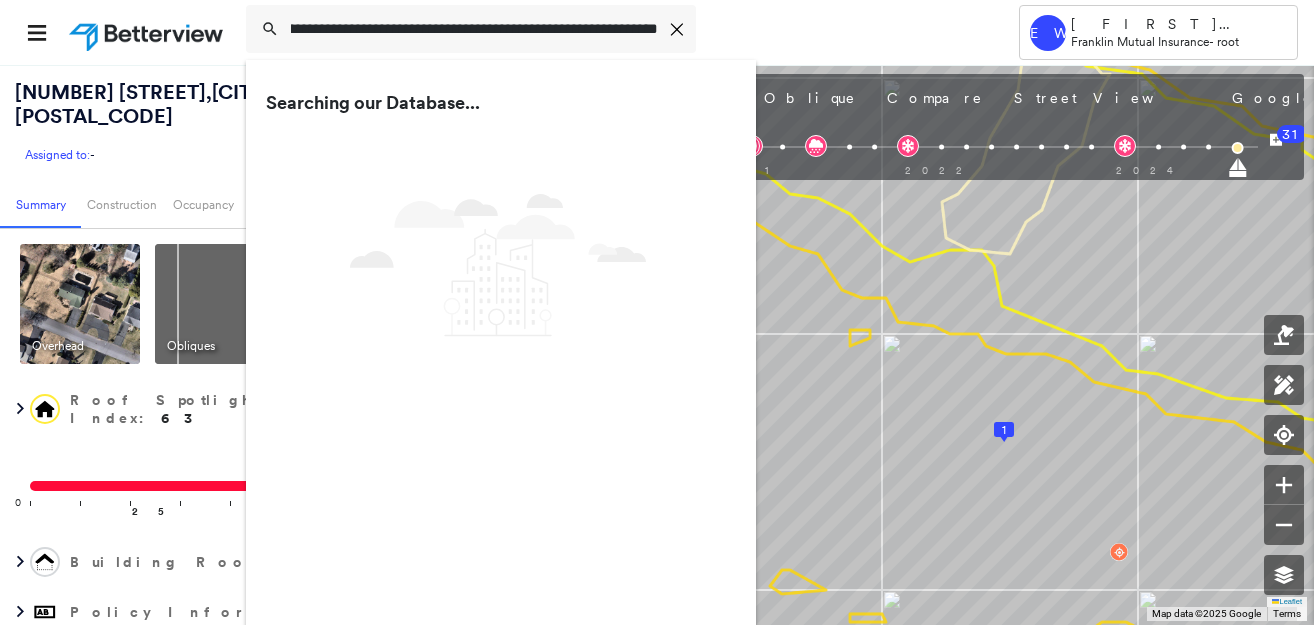 type on "**********" 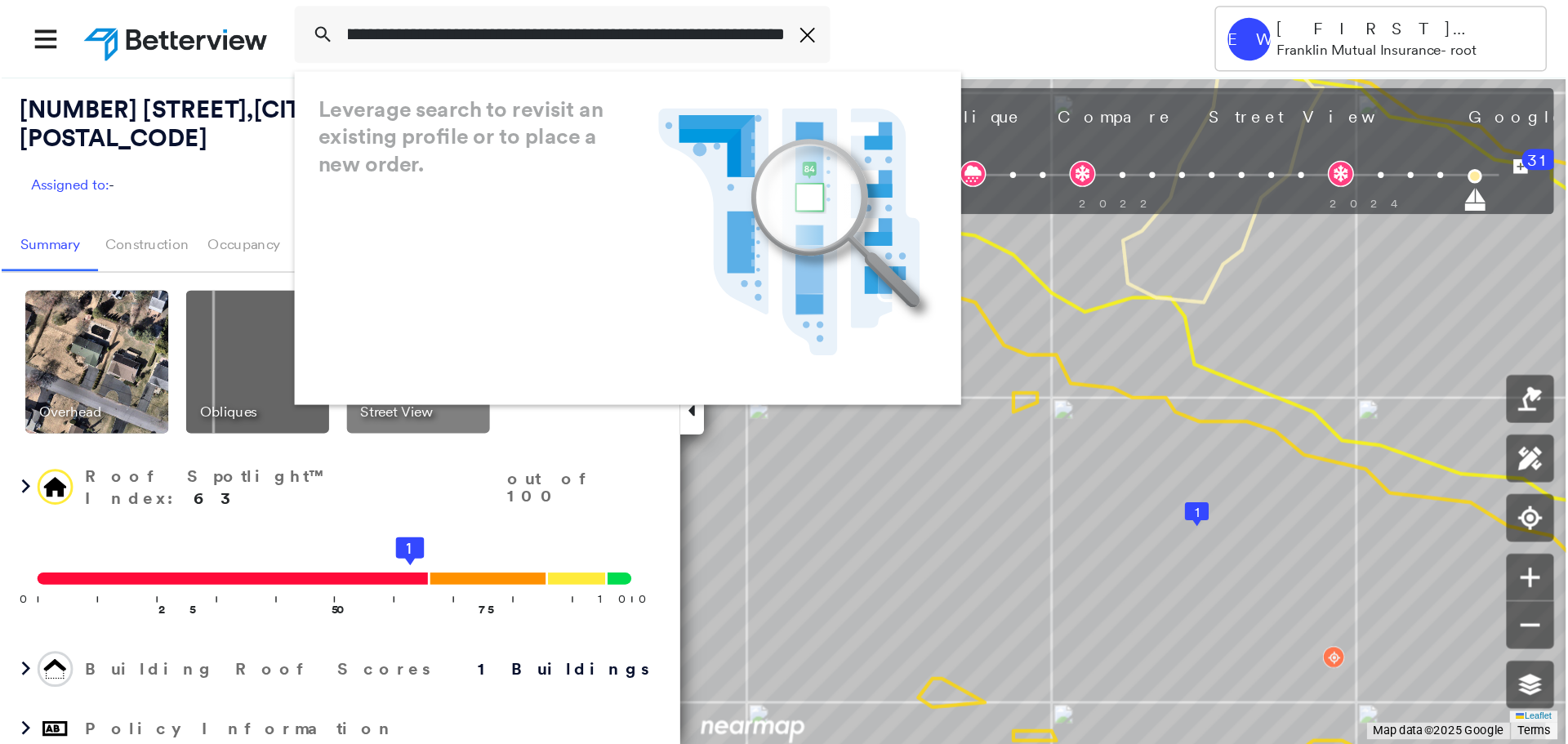 scroll, scrollTop: 0, scrollLeft: 0, axis: both 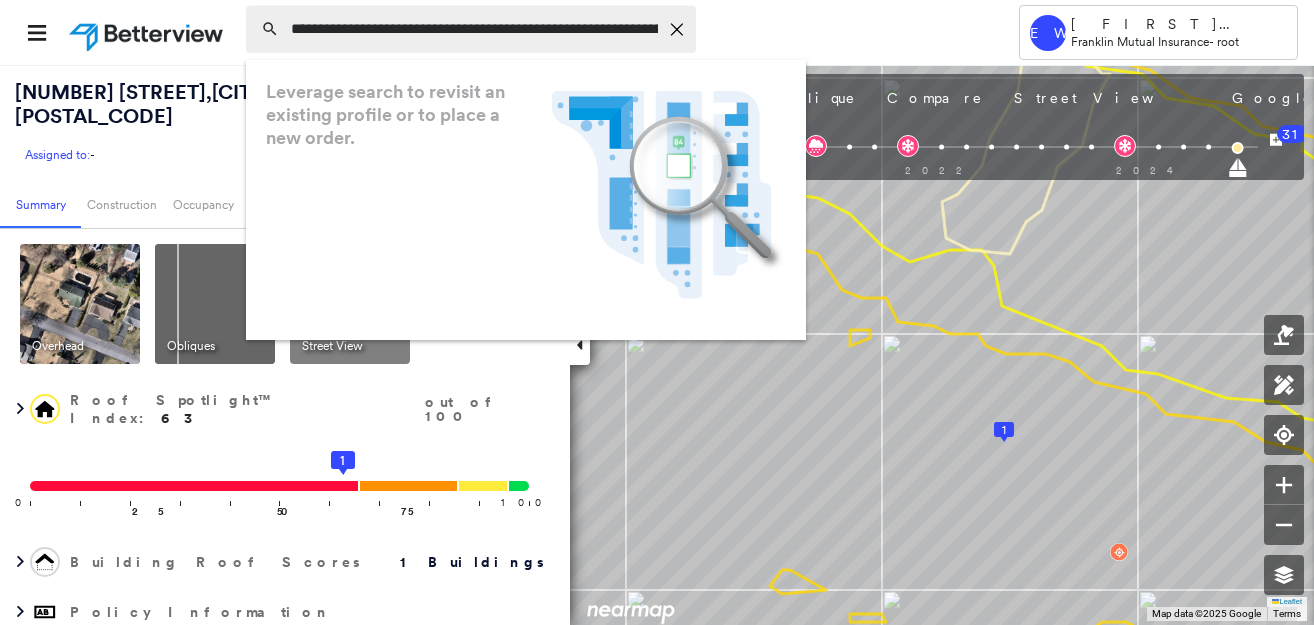 click on "**********" at bounding box center [471, 29] 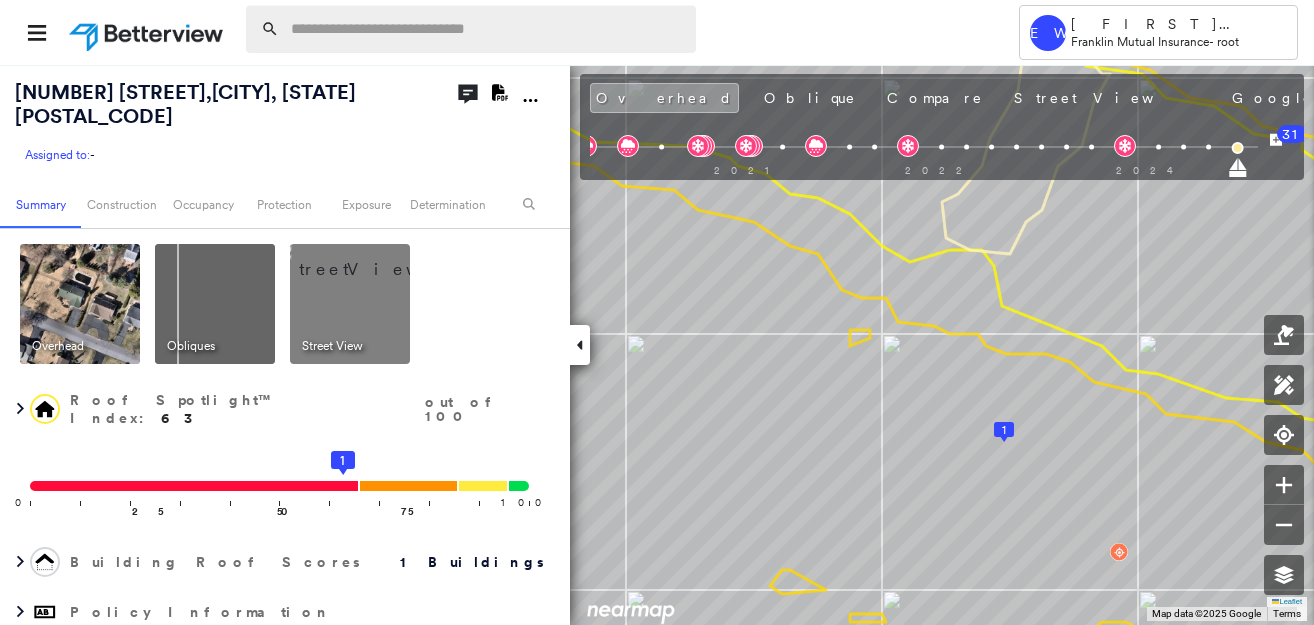 click at bounding box center [487, 29] 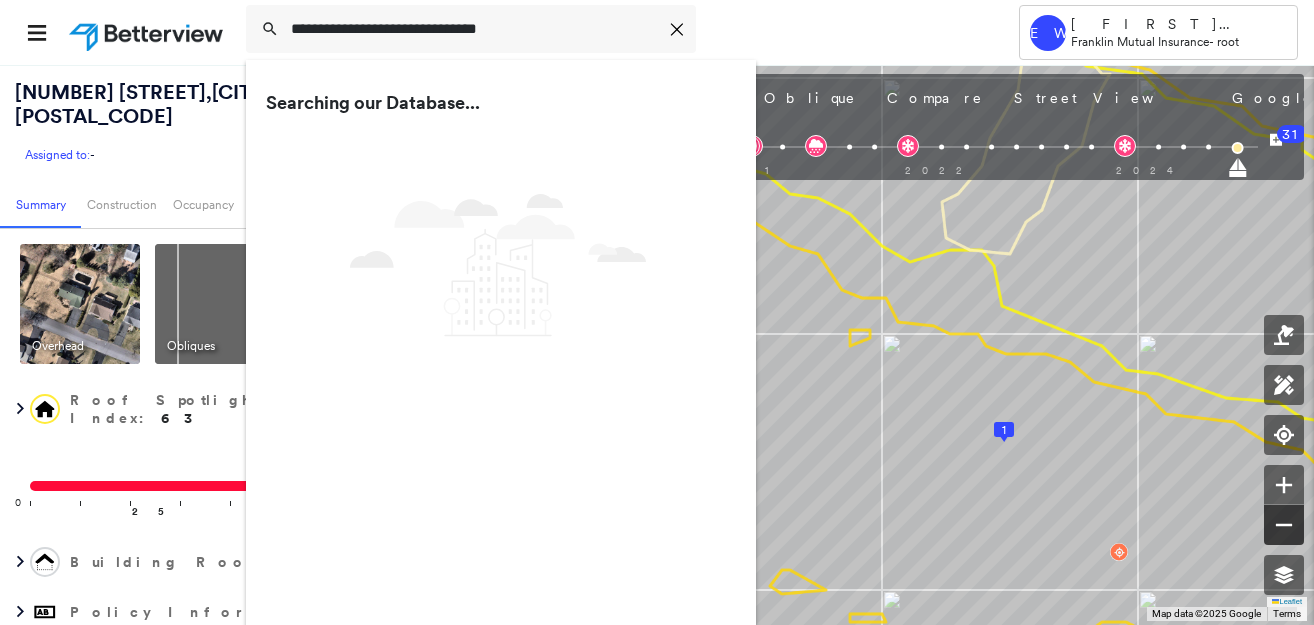 type on "**********" 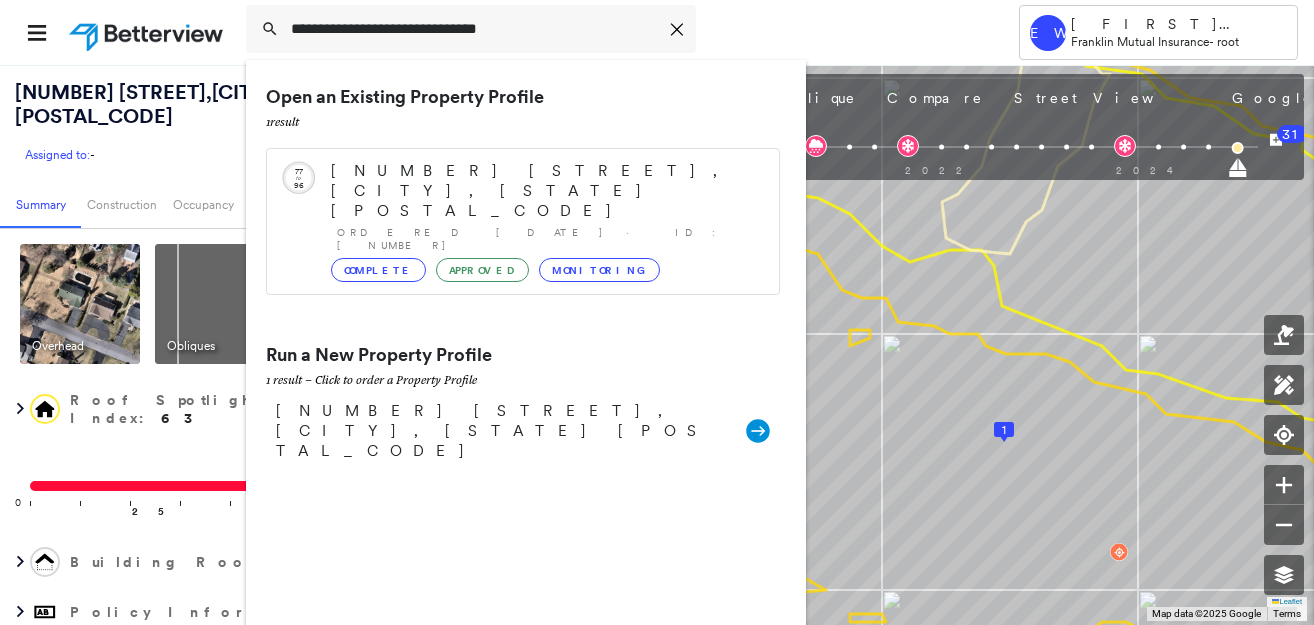 drag, startPoint x: 425, startPoint y: 376, endPoint x: 492, endPoint y: 277, distance: 119.54079 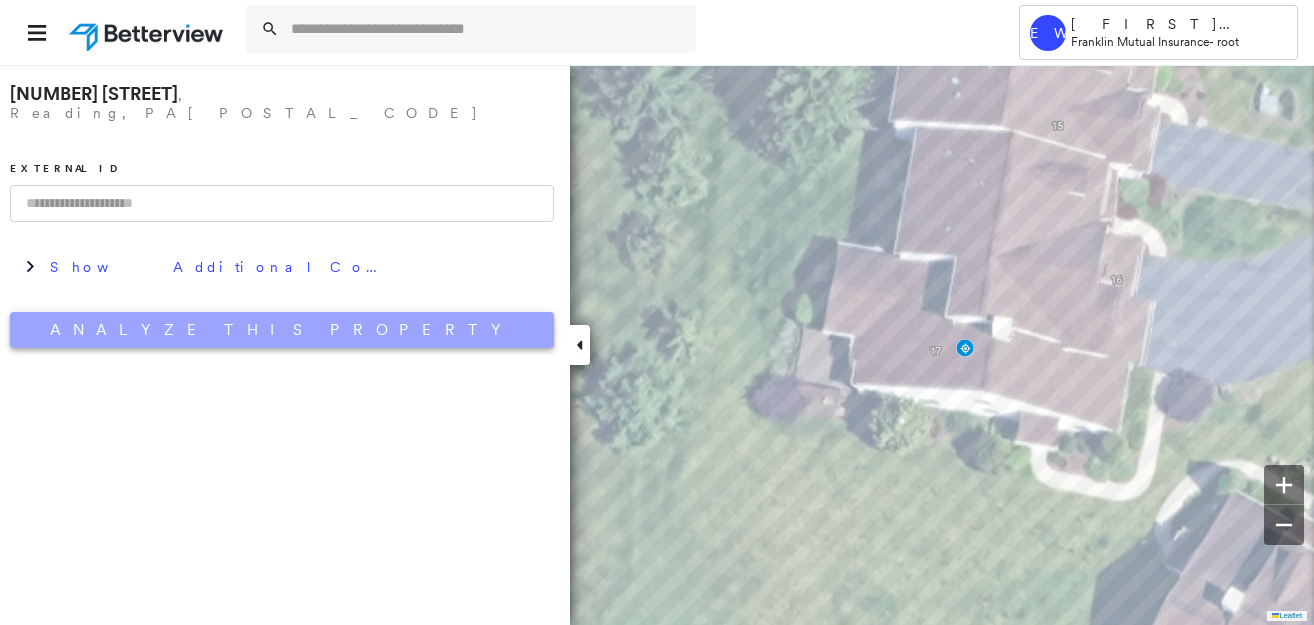 click on "Analyze This Property" at bounding box center (282, 330) 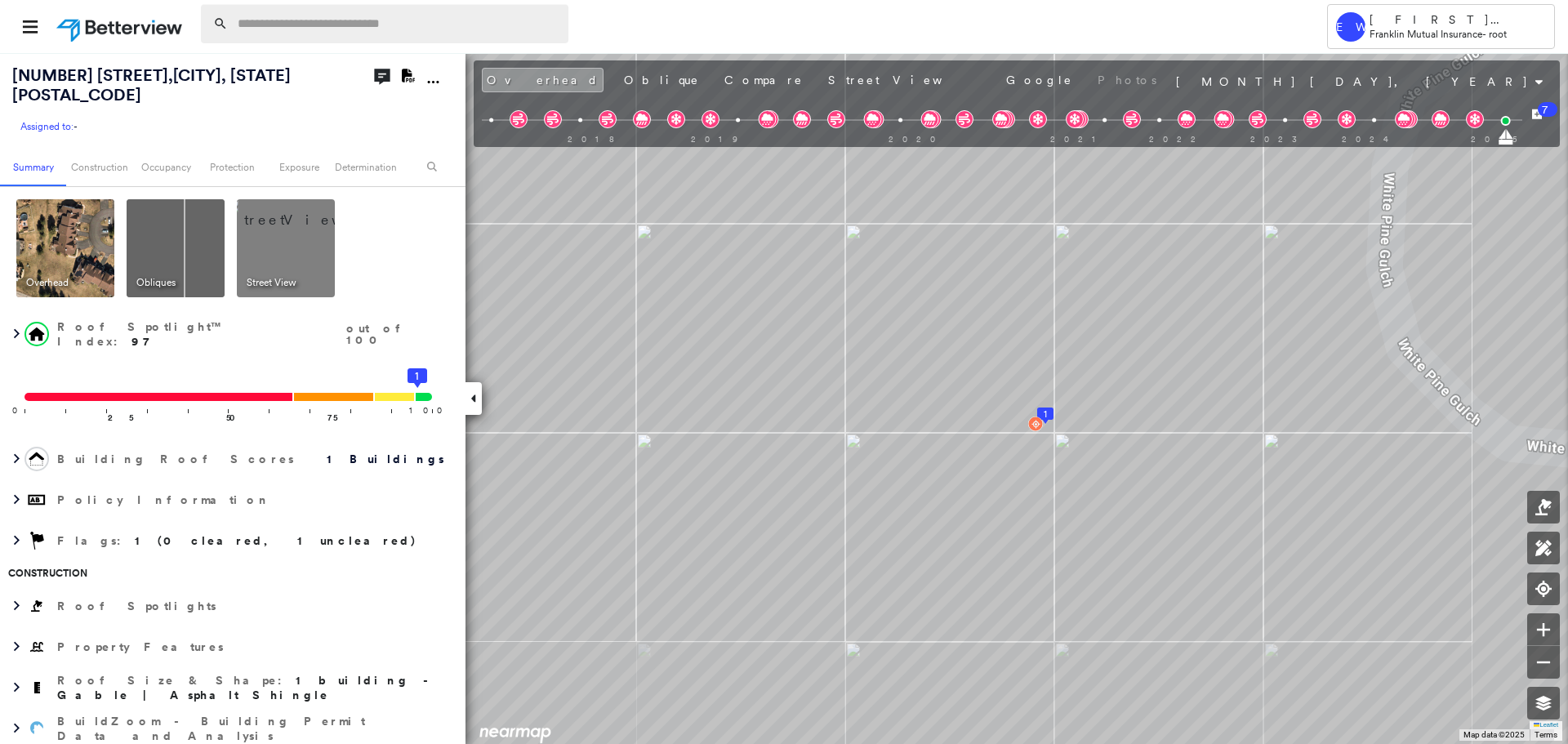 click at bounding box center [398, 24] 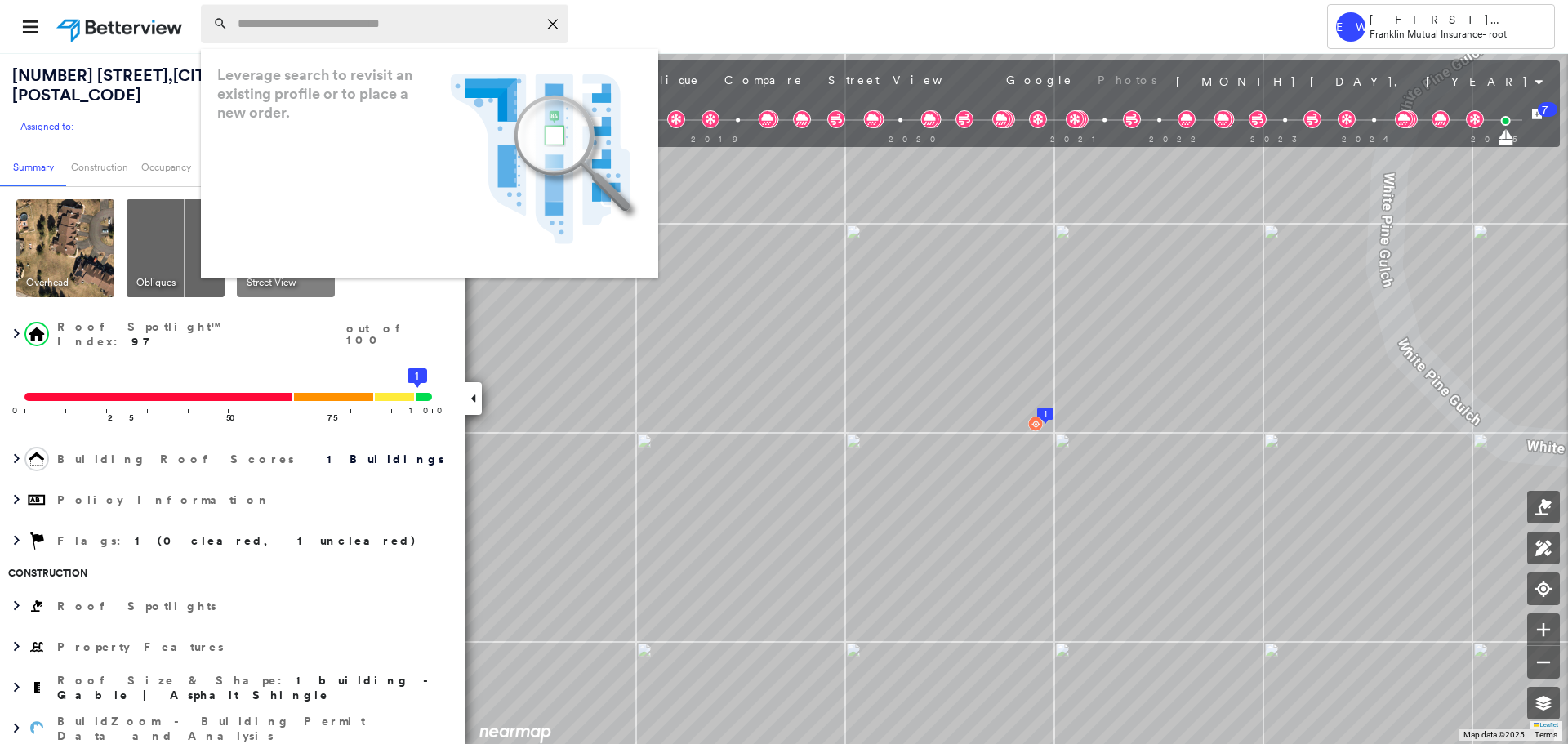 click at bounding box center (387, 24) 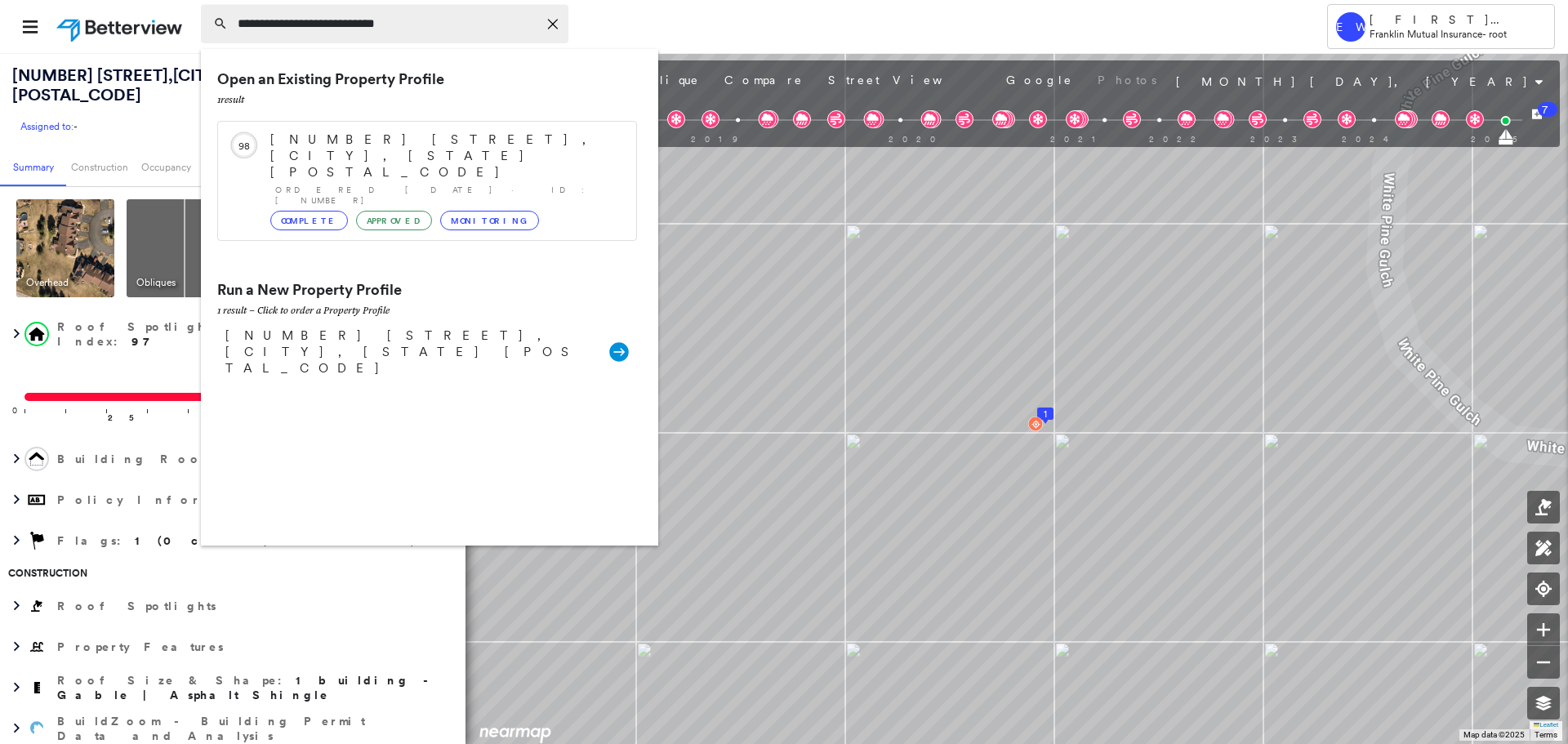 click on "**********" at bounding box center (387, 24) 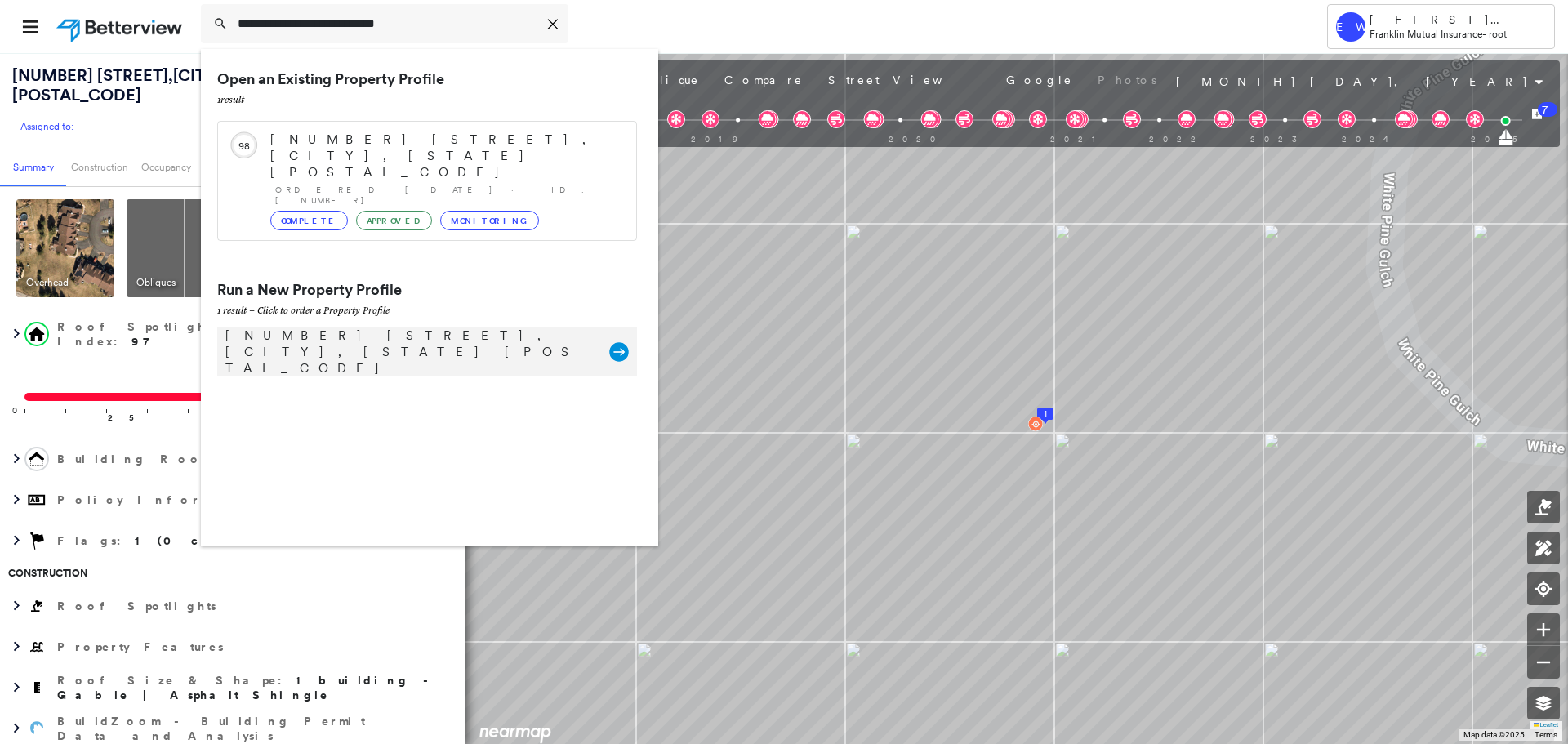 type on "**********" 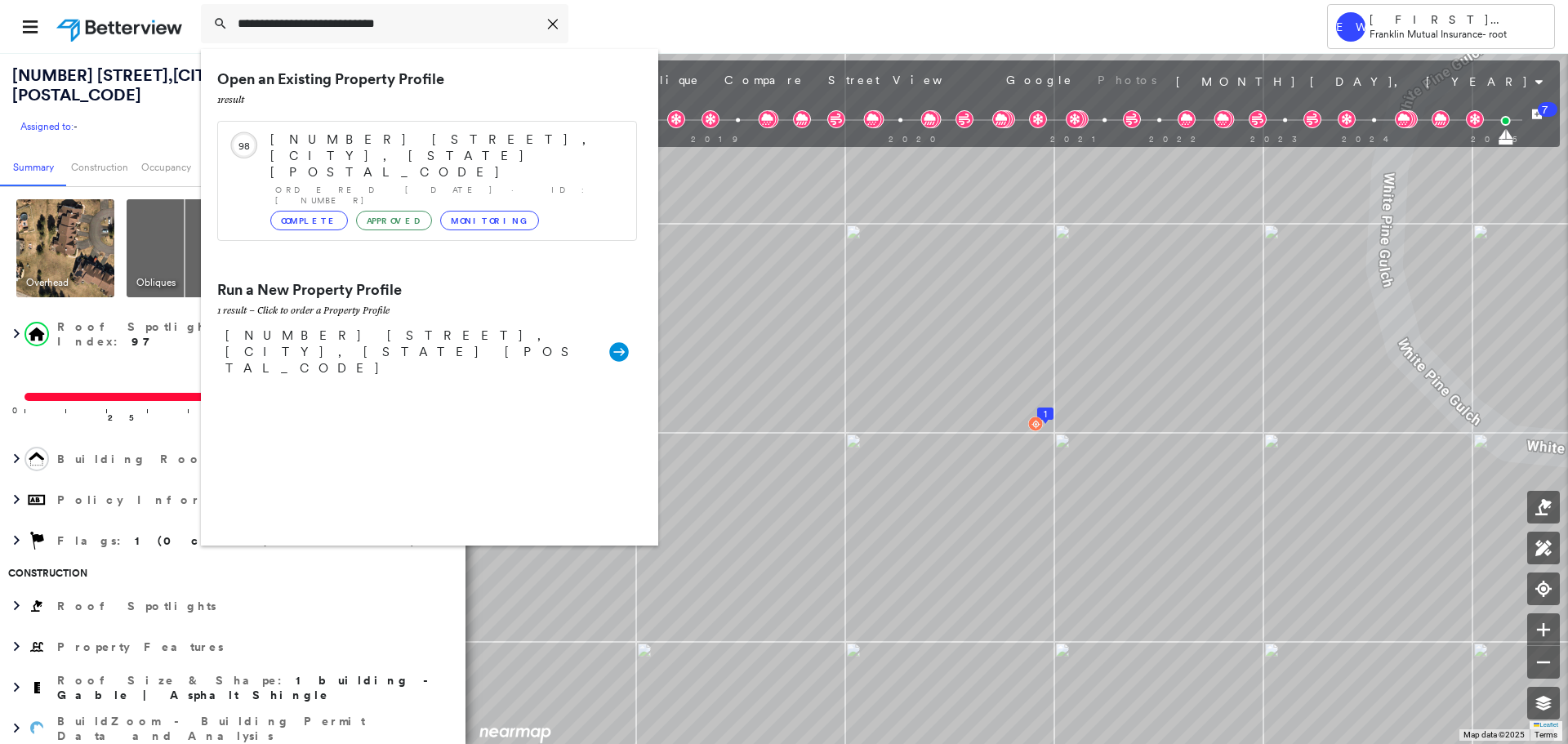 drag, startPoint x: 311, startPoint y: 293, endPoint x: 324, endPoint y: 285, distance: 15.264338 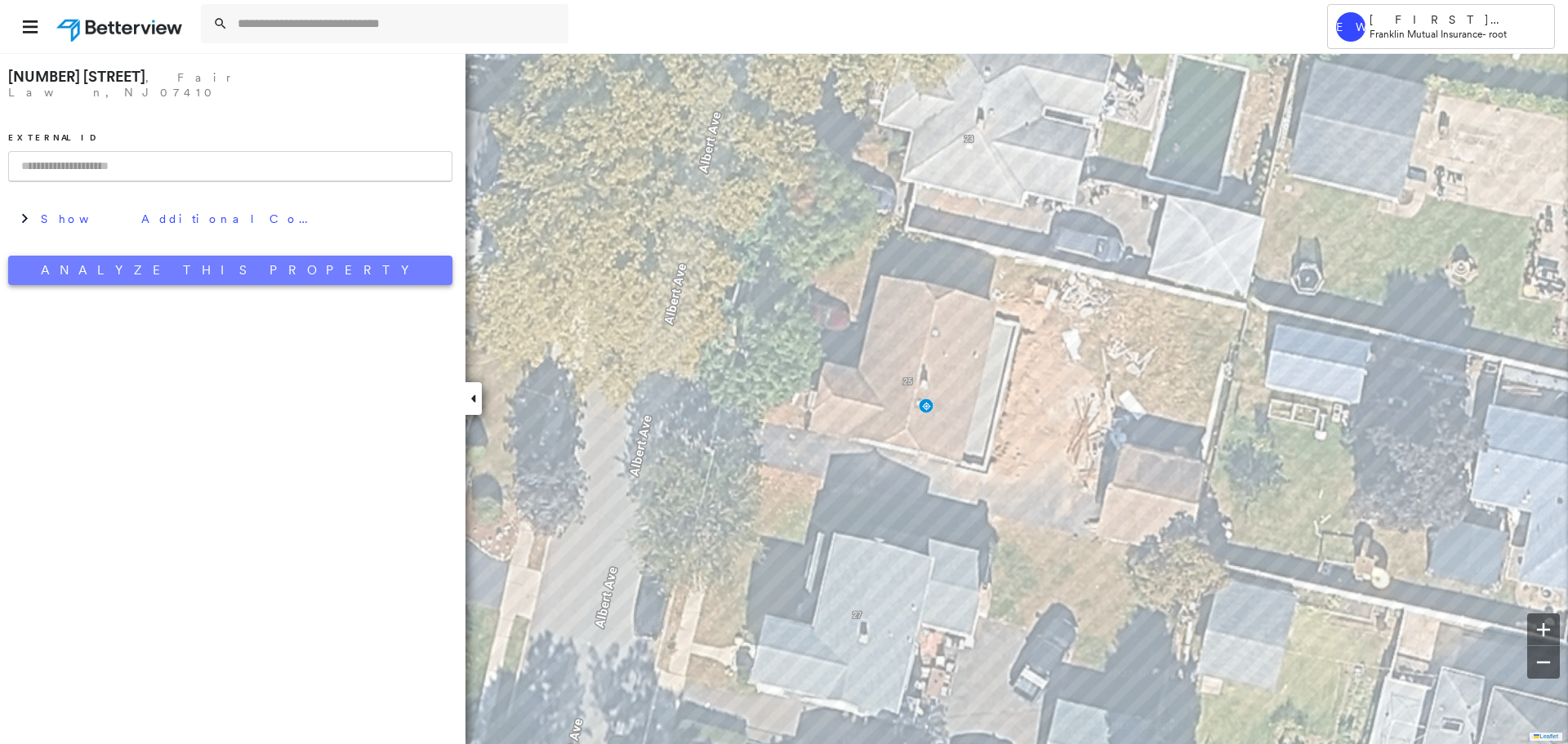 click on "Analyze This Property" at bounding box center (230, 270) 